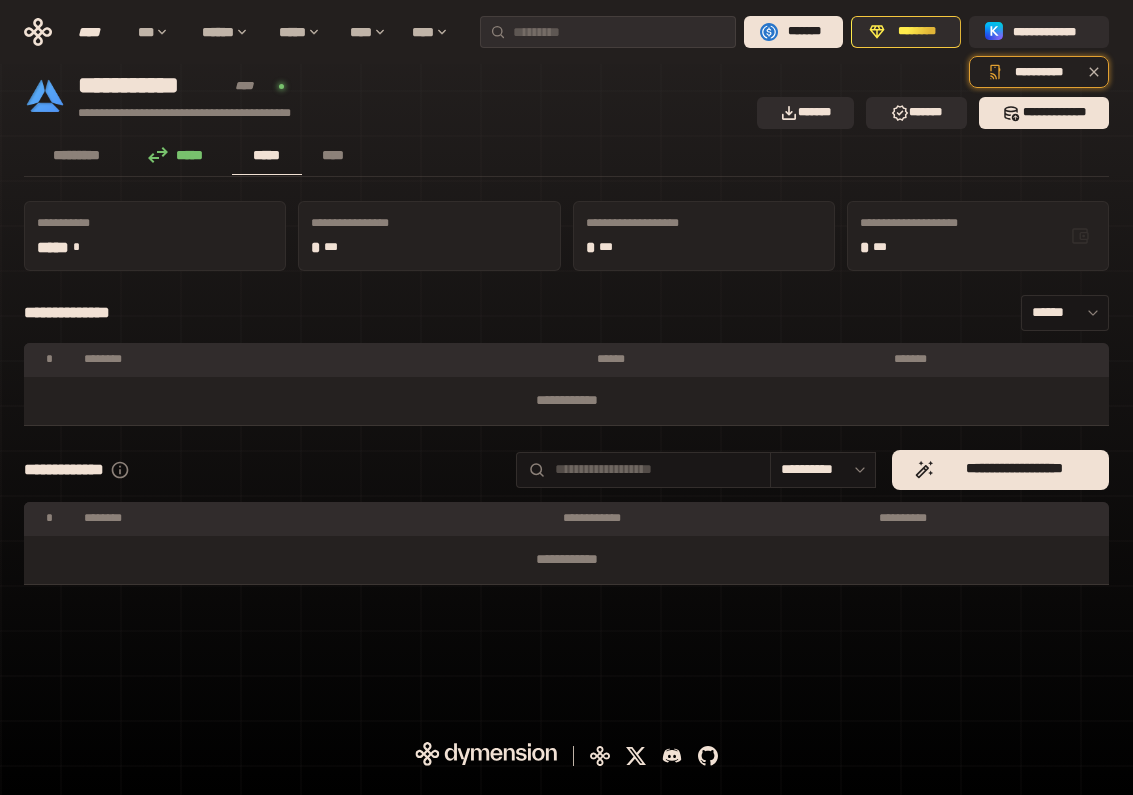 scroll, scrollTop: 0, scrollLeft: 0, axis: both 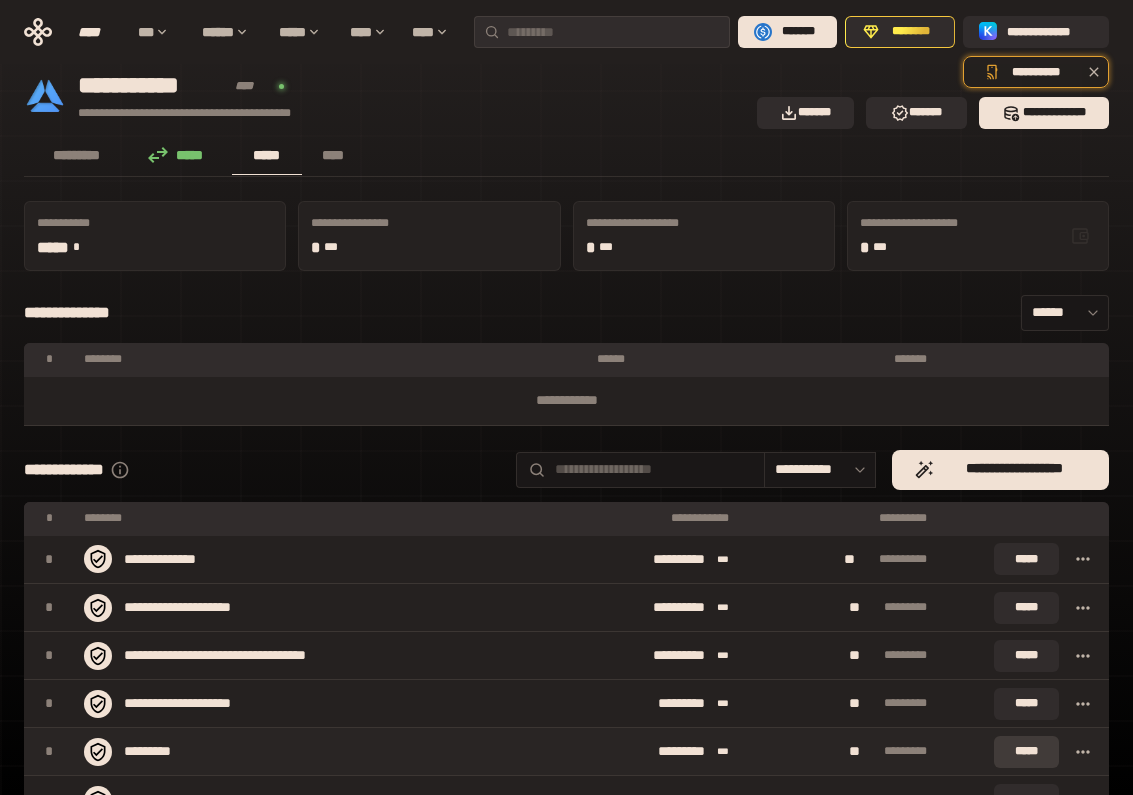click on "*****" at bounding box center [1026, 752] 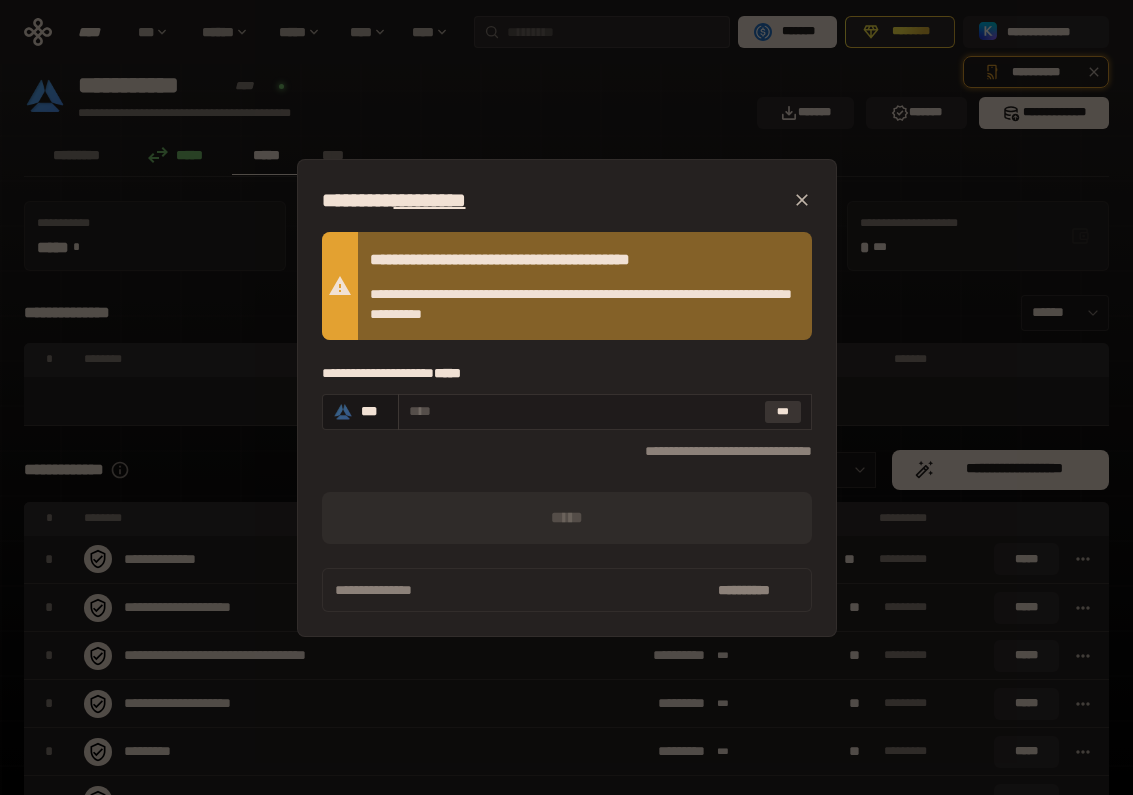 click on "***" at bounding box center (783, 412) 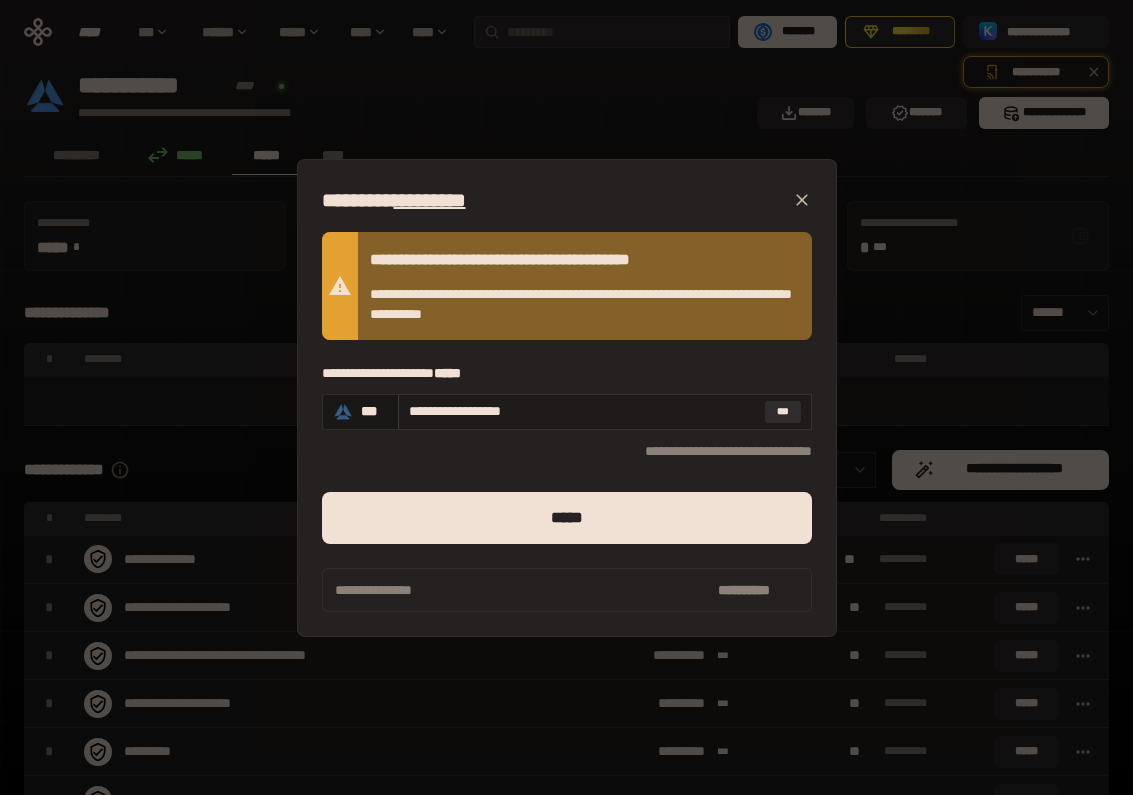 drag, startPoint x: 444, startPoint y: 412, endPoint x: 678, endPoint y: 421, distance: 234.17302 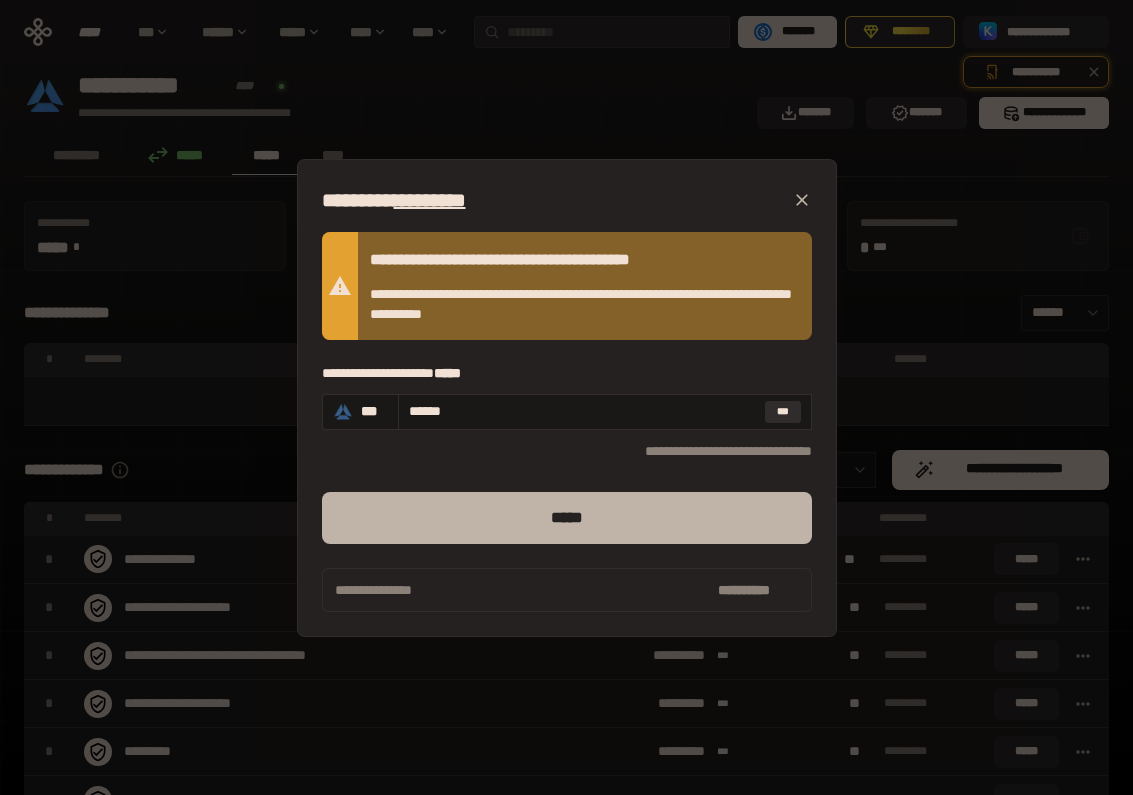 type on "******" 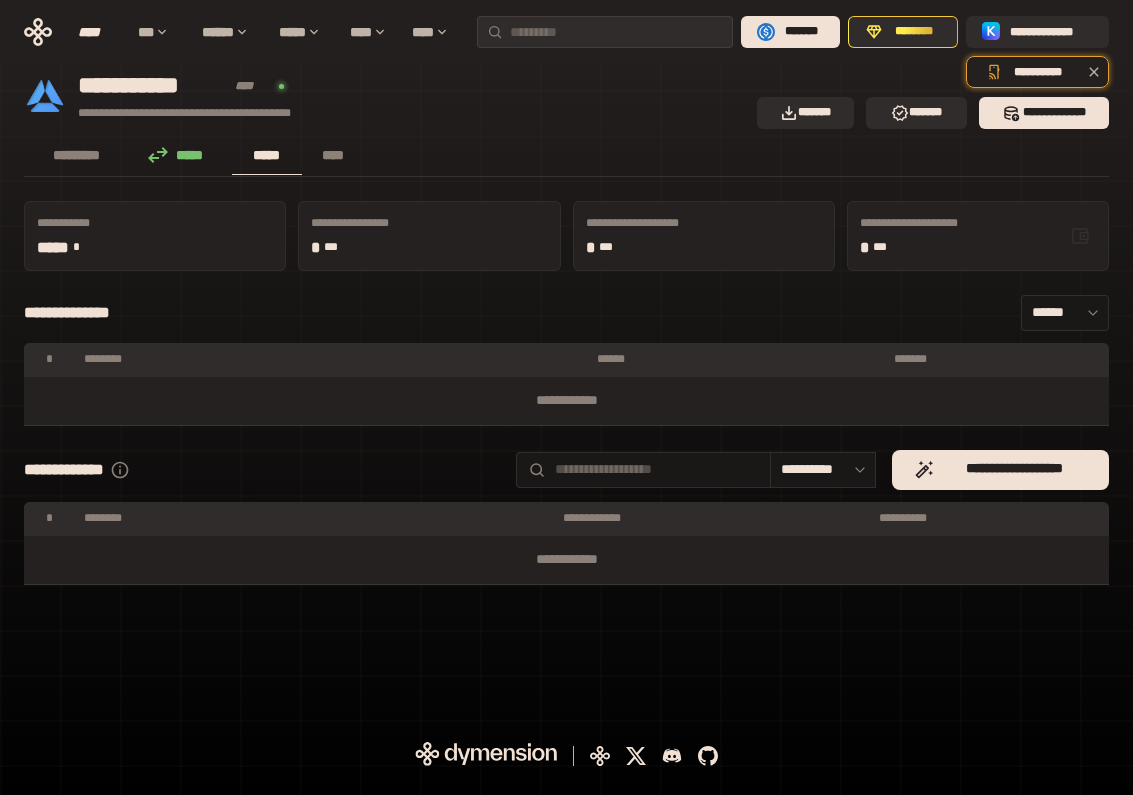 scroll, scrollTop: 0, scrollLeft: 0, axis: both 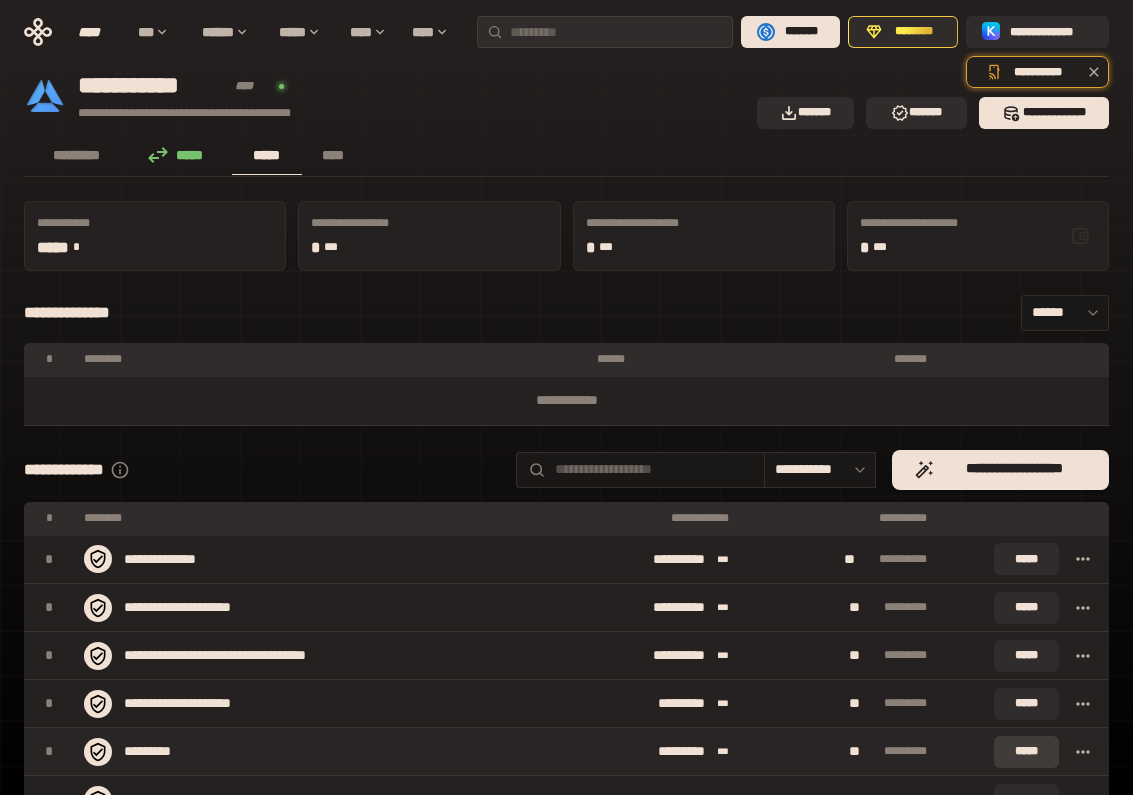 click on "*****" at bounding box center [1026, 752] 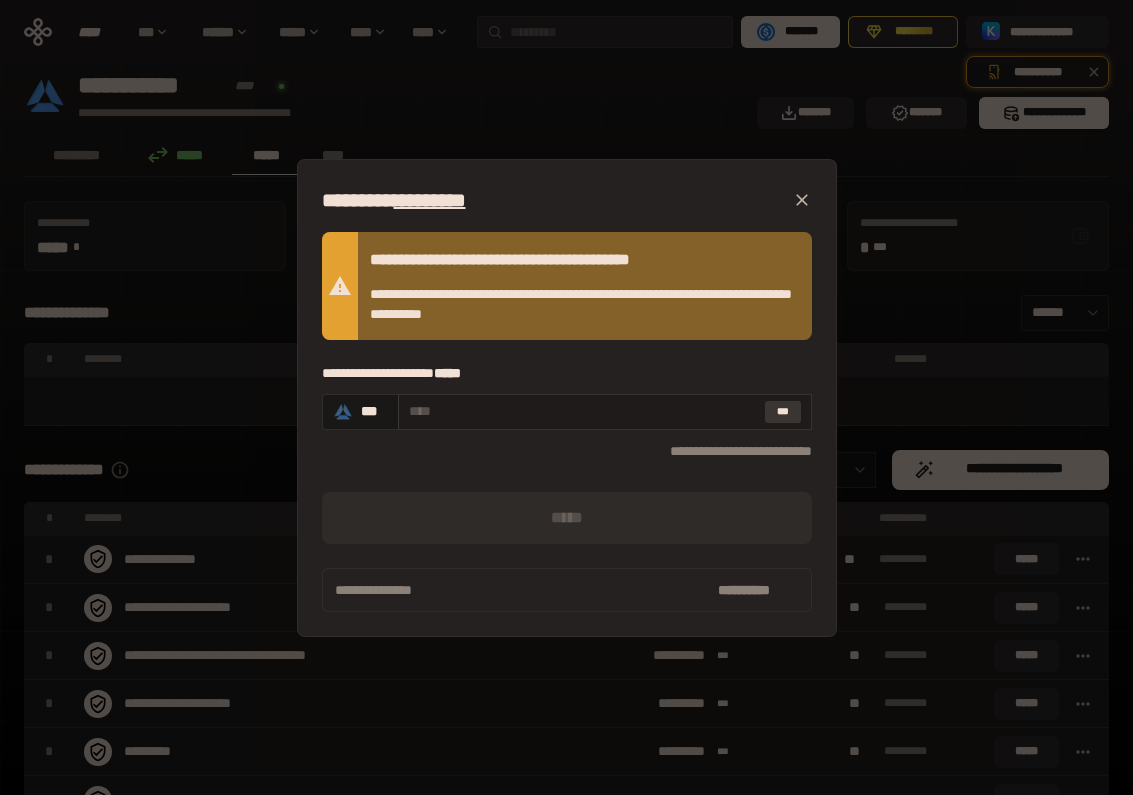 click on "***" at bounding box center [783, 412] 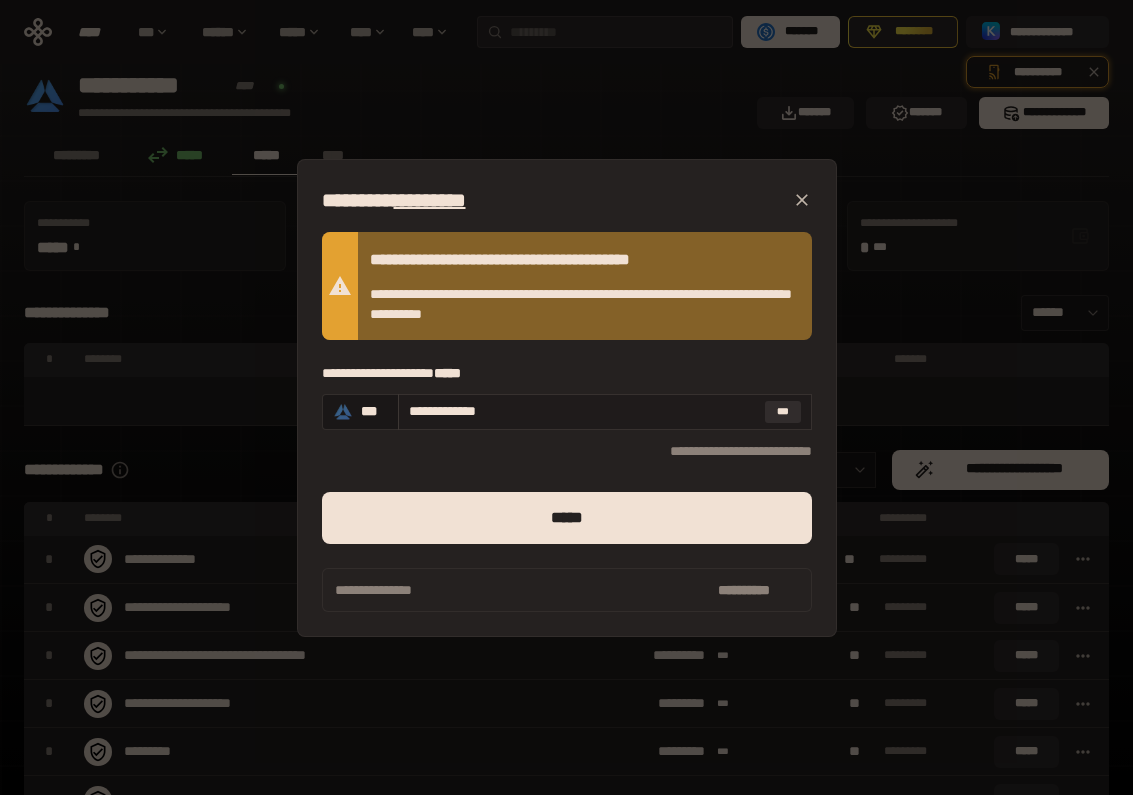 drag, startPoint x: 443, startPoint y: 412, endPoint x: 645, endPoint y: 422, distance: 202.24738 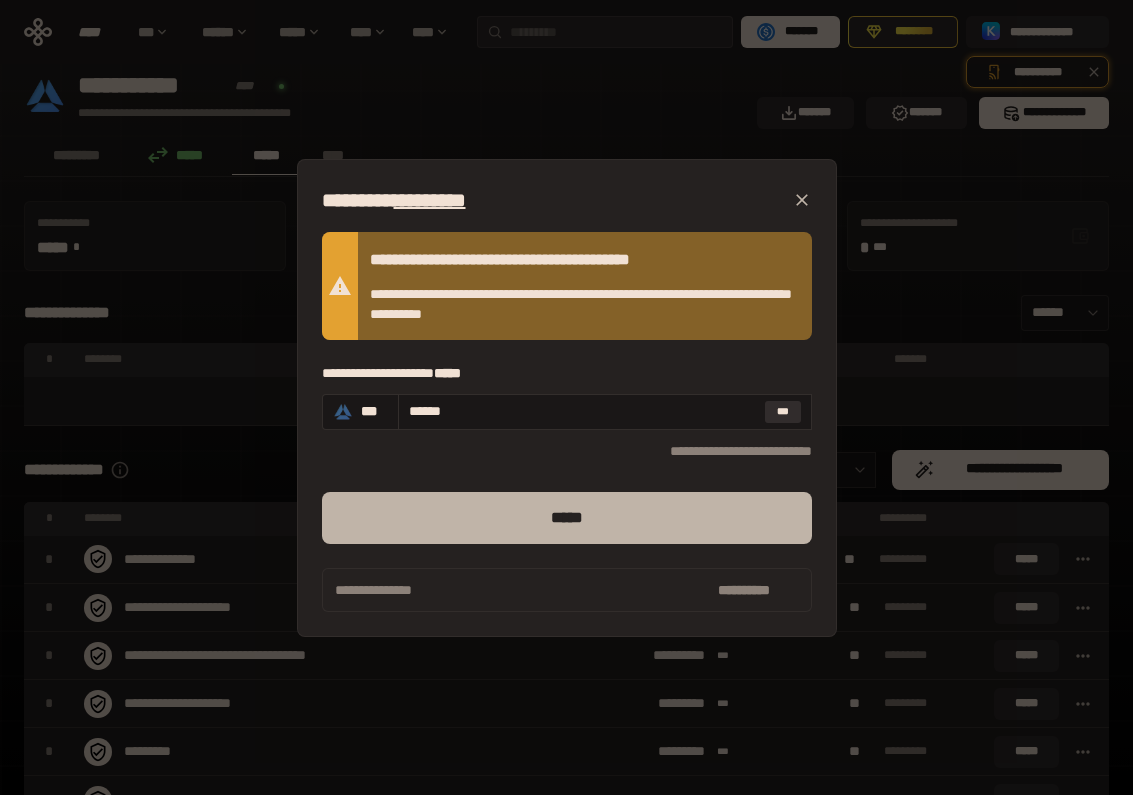 type on "******" 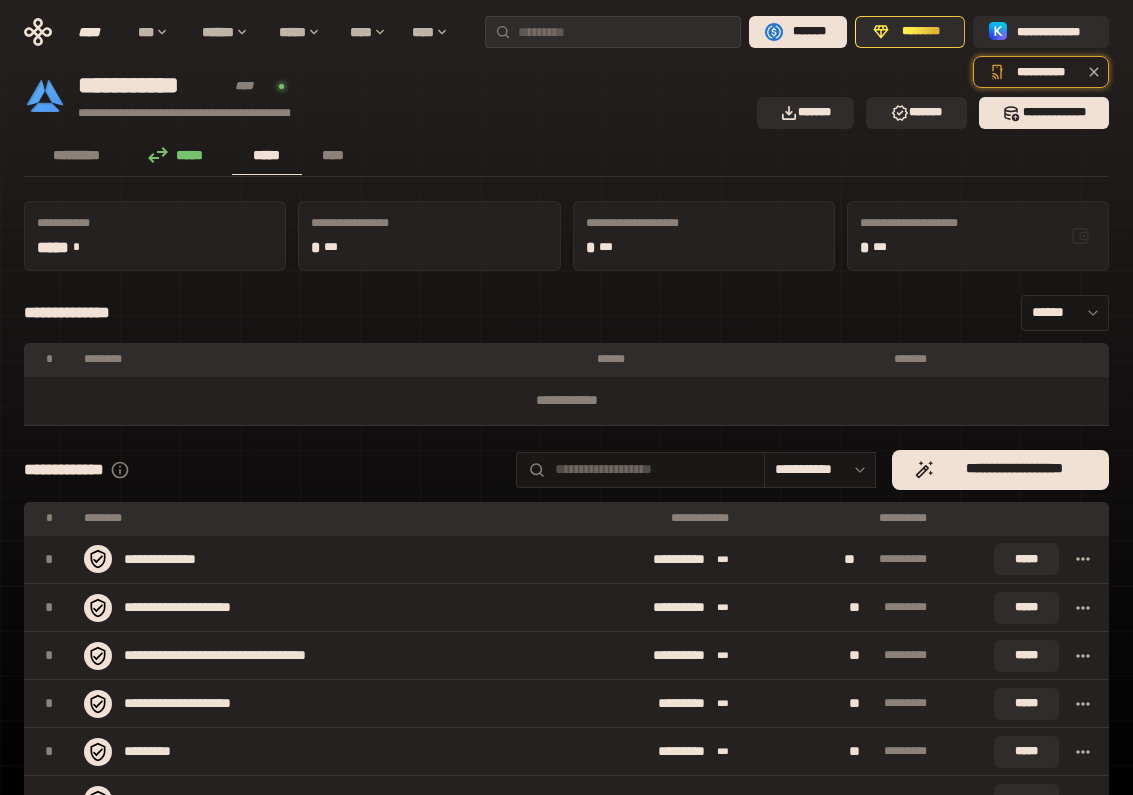 scroll, scrollTop: 0, scrollLeft: 0, axis: both 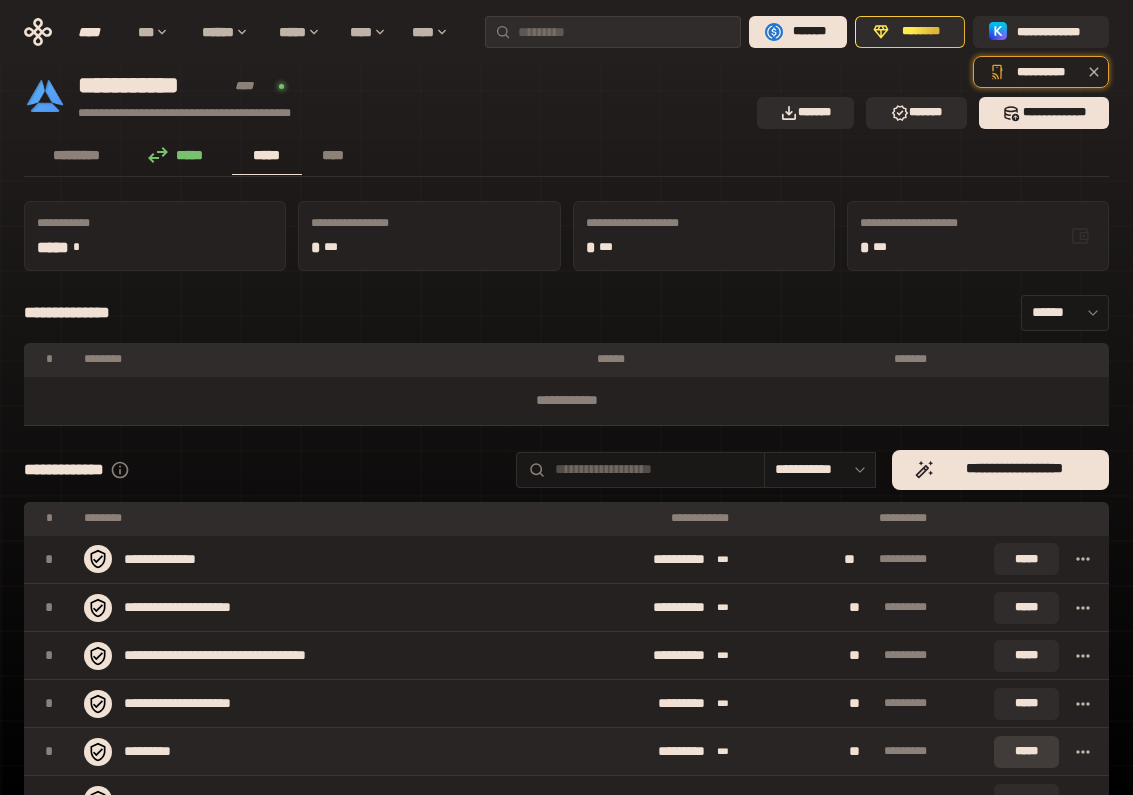 click on "*****" at bounding box center (1026, 752) 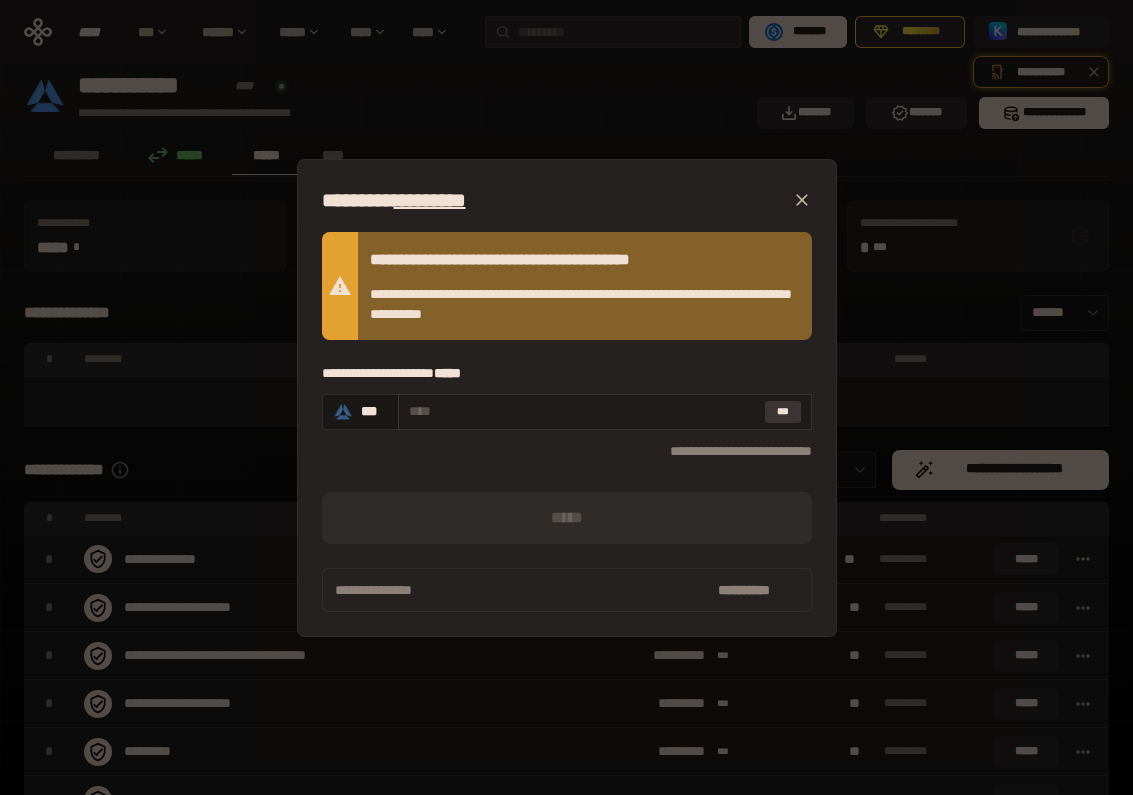 click on "***" at bounding box center (783, 412) 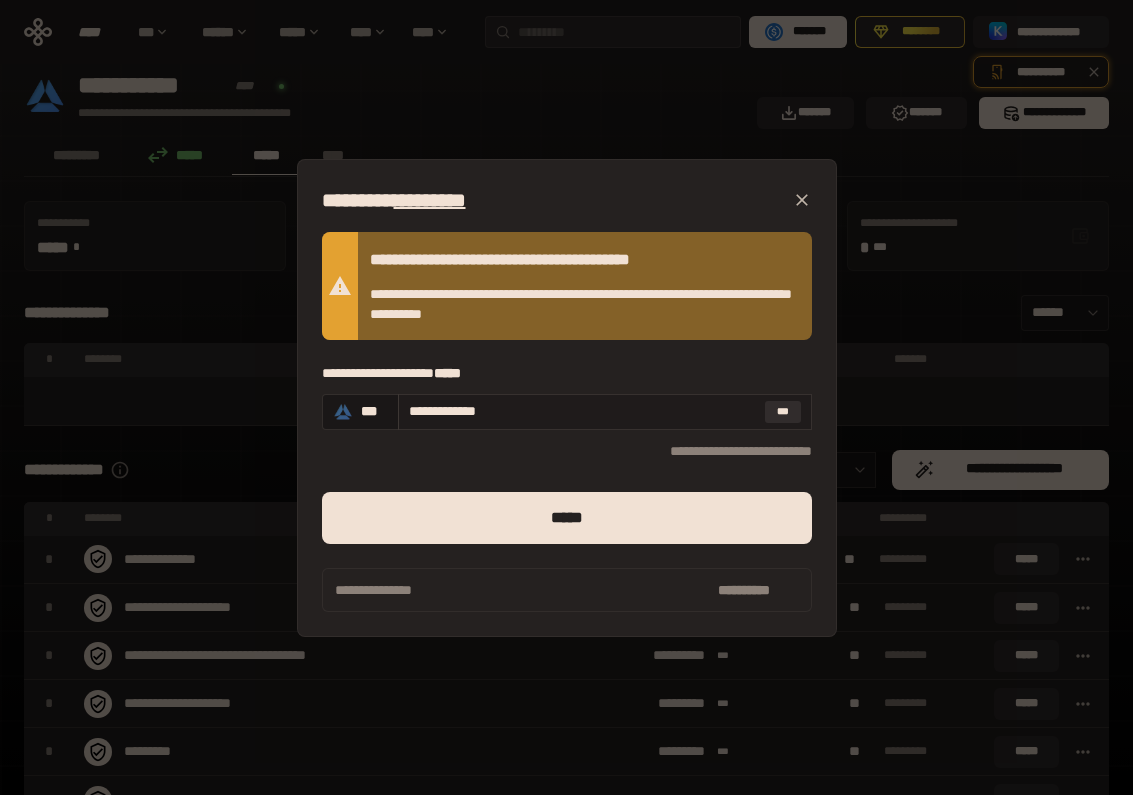 drag, startPoint x: 445, startPoint y: 414, endPoint x: 651, endPoint y: 412, distance: 206.0097 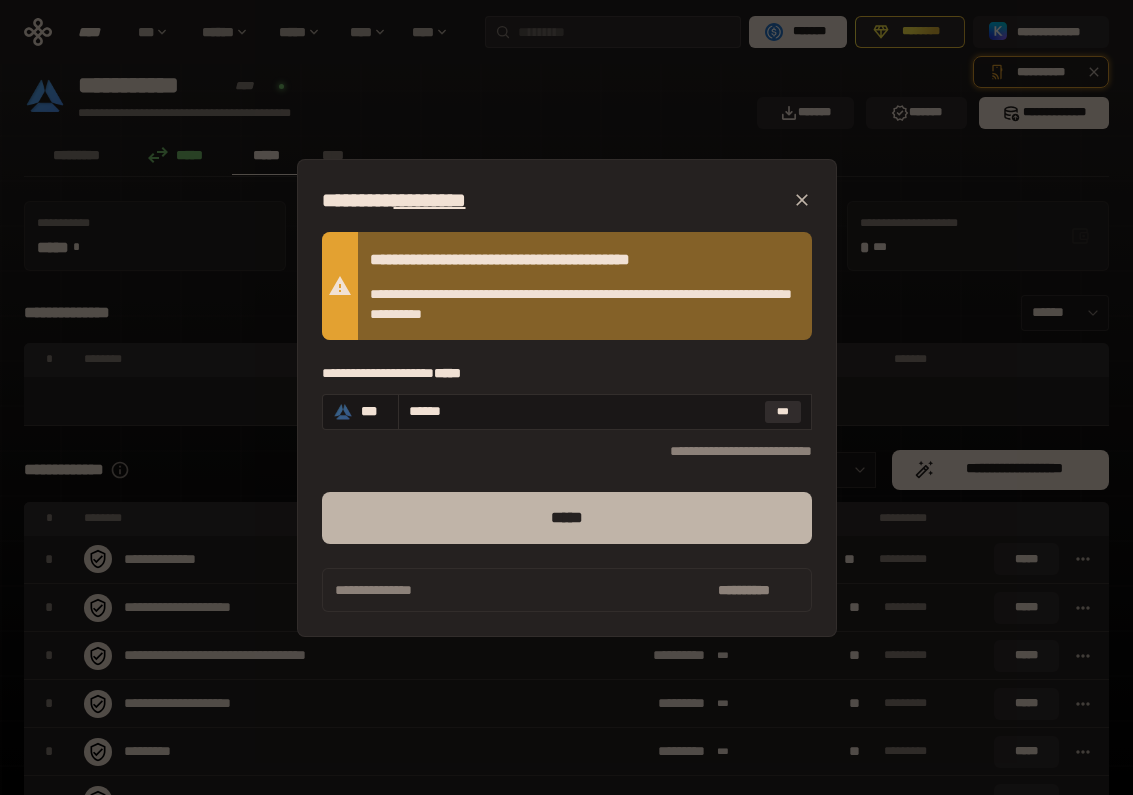 type on "******" 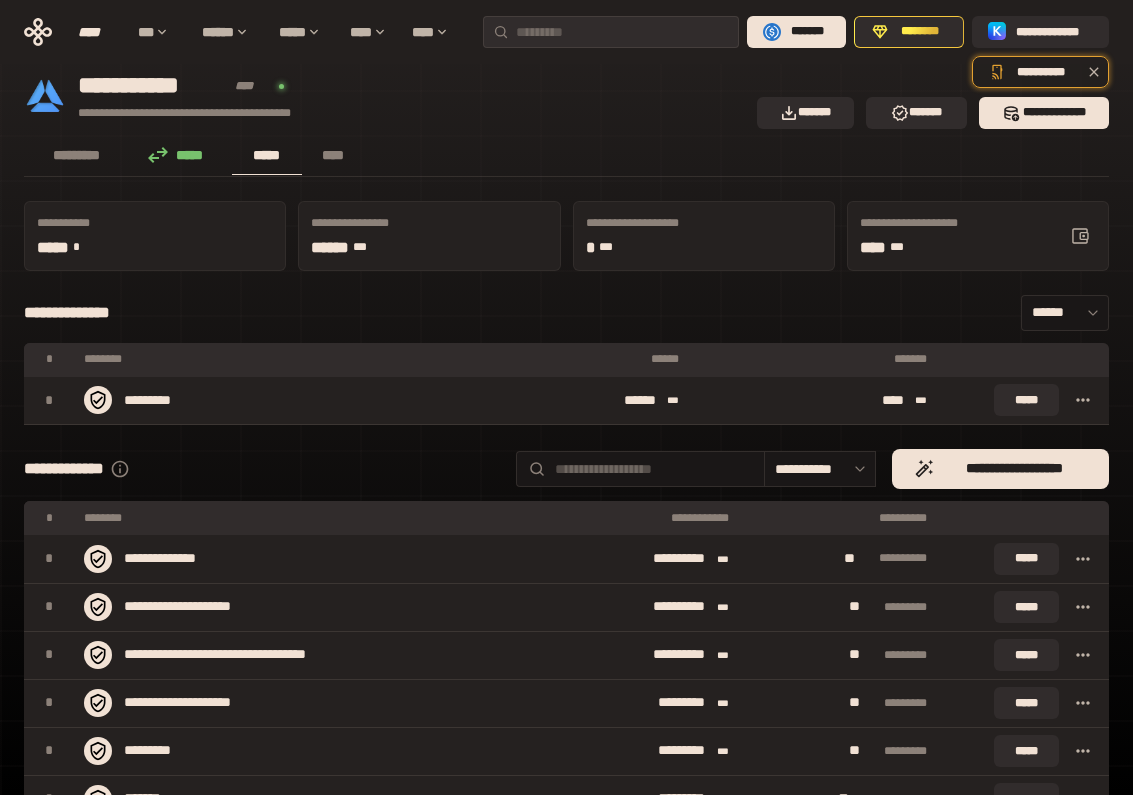 scroll, scrollTop: 0, scrollLeft: 0, axis: both 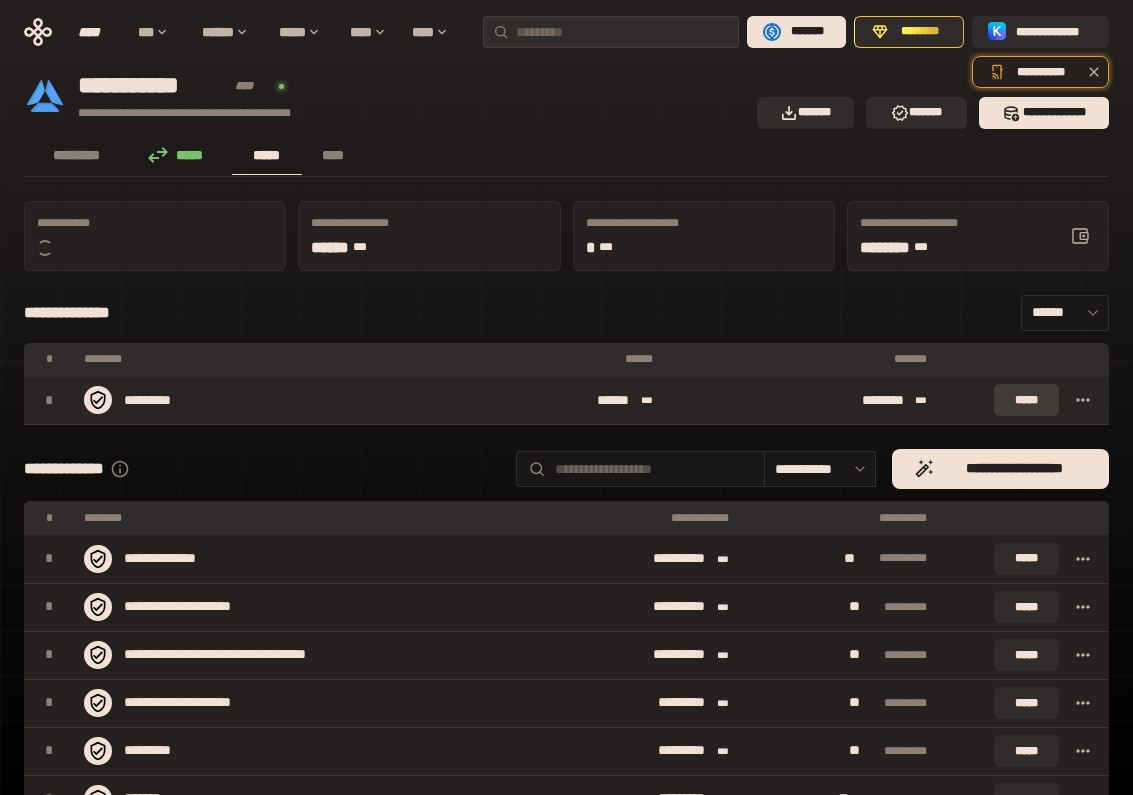 click on "*****" at bounding box center (1026, 400) 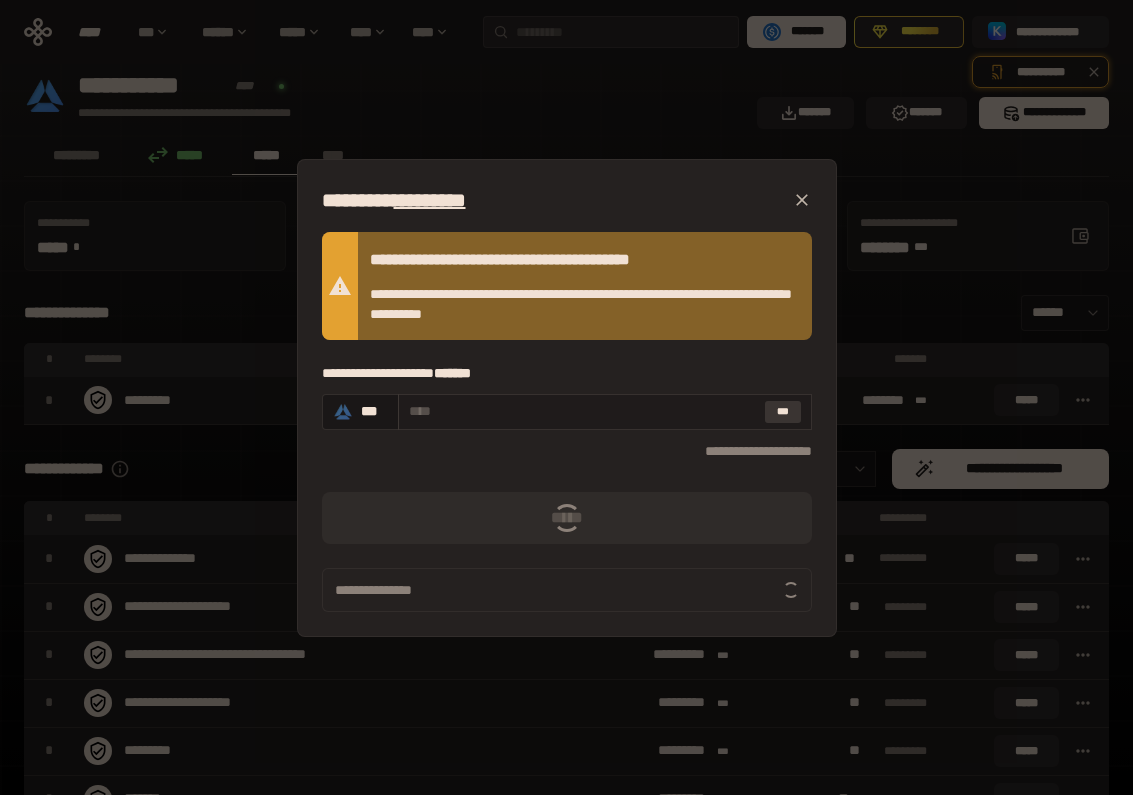 click on "***" at bounding box center [783, 412] 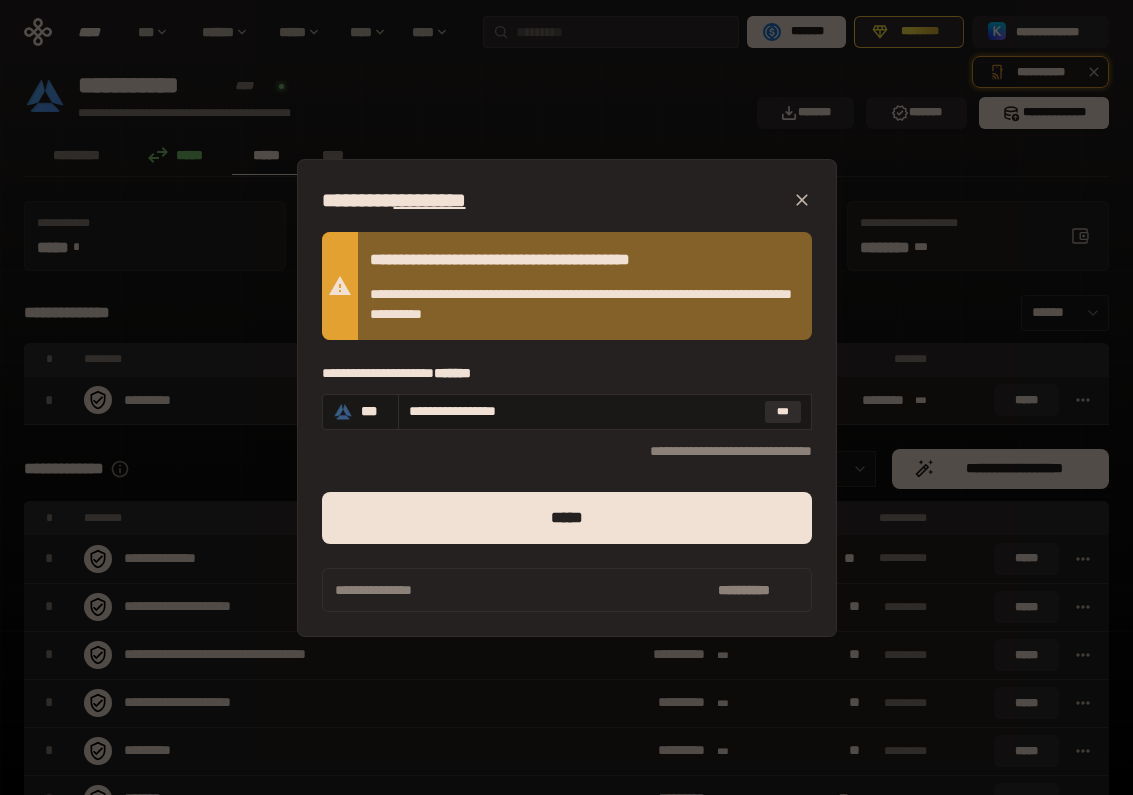 drag, startPoint x: 418, startPoint y: 417, endPoint x: 720, endPoint y: 445, distance: 303.29523 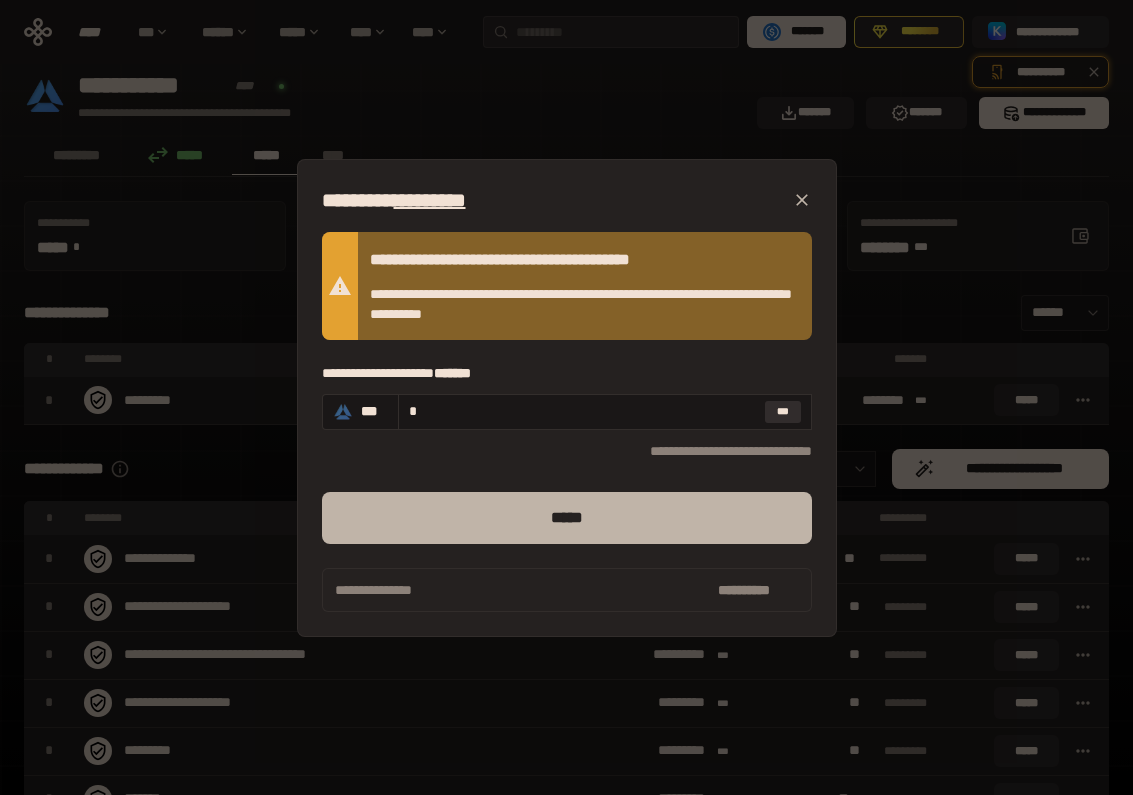 type on "*" 